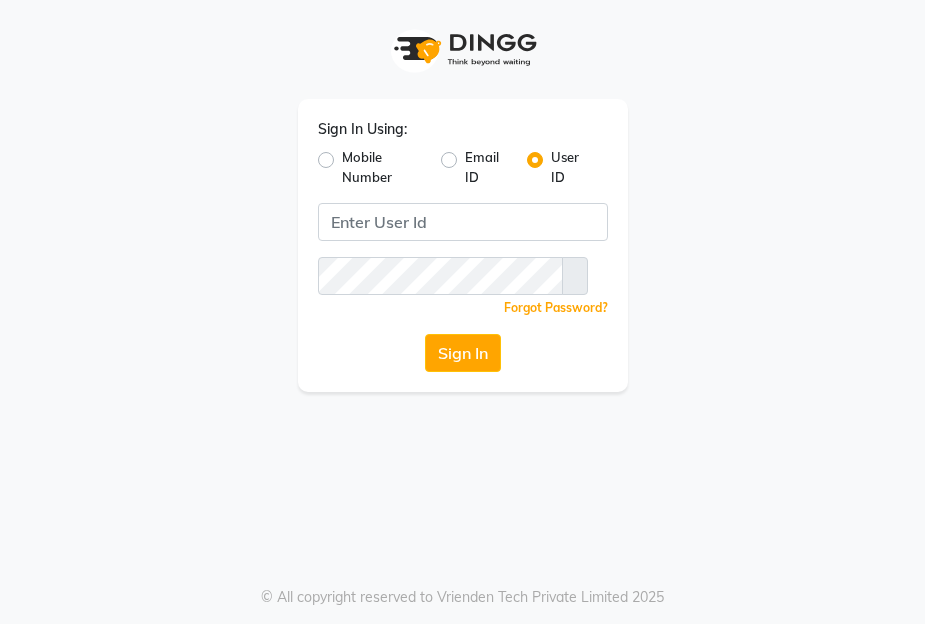 scroll, scrollTop: 0, scrollLeft: 0, axis: both 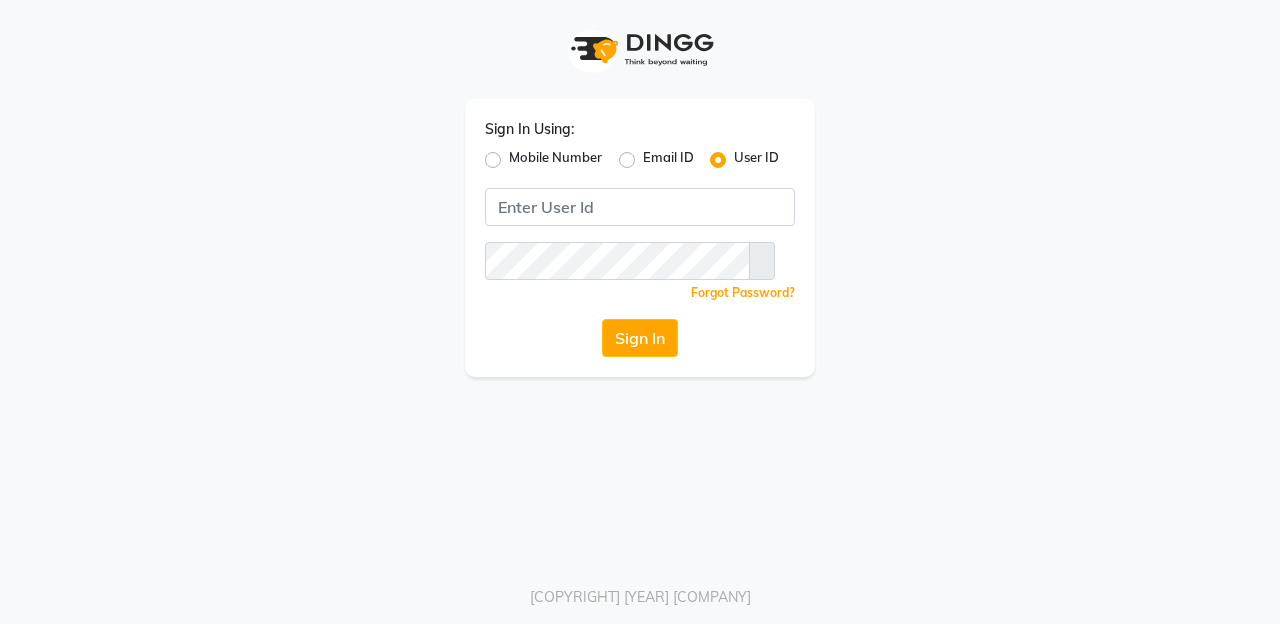click on "Mobile Number" at bounding box center (555, 160) 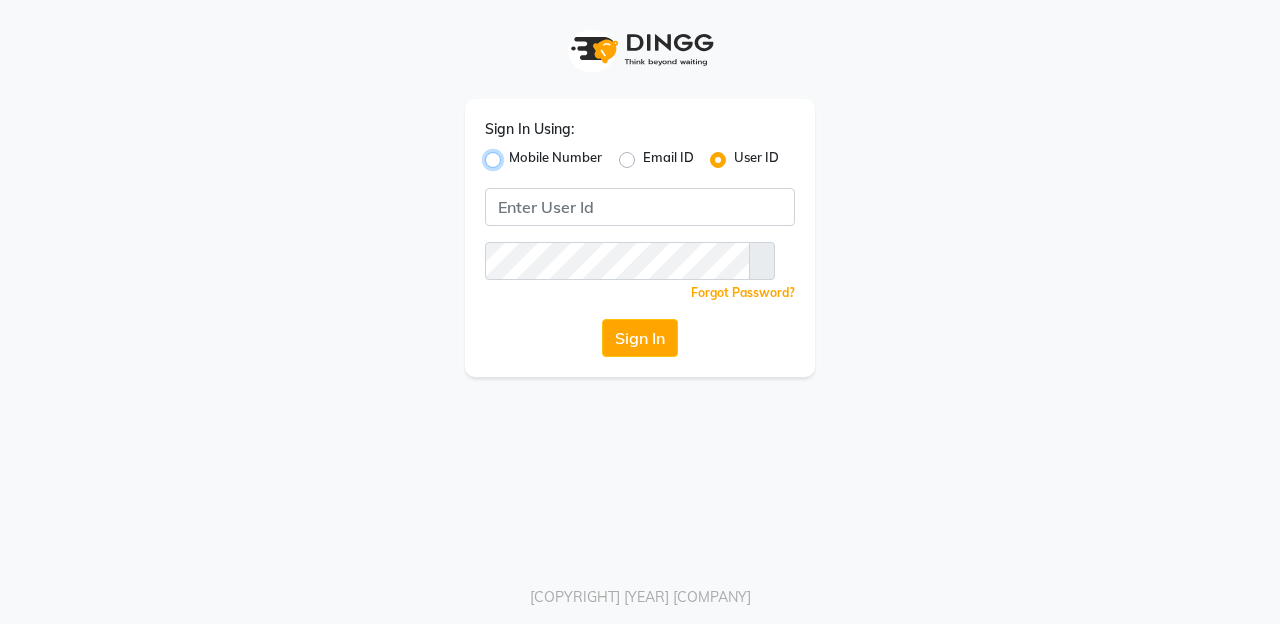 click on "Mobile Number" at bounding box center (515, 154) 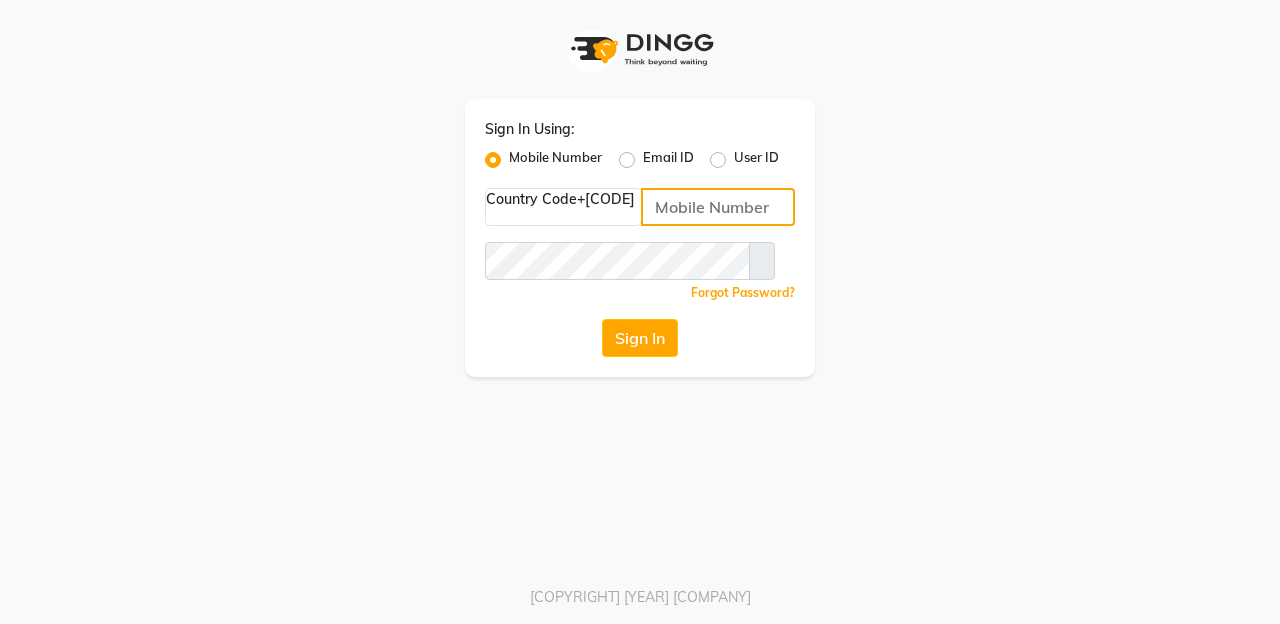 click at bounding box center (718, 207) 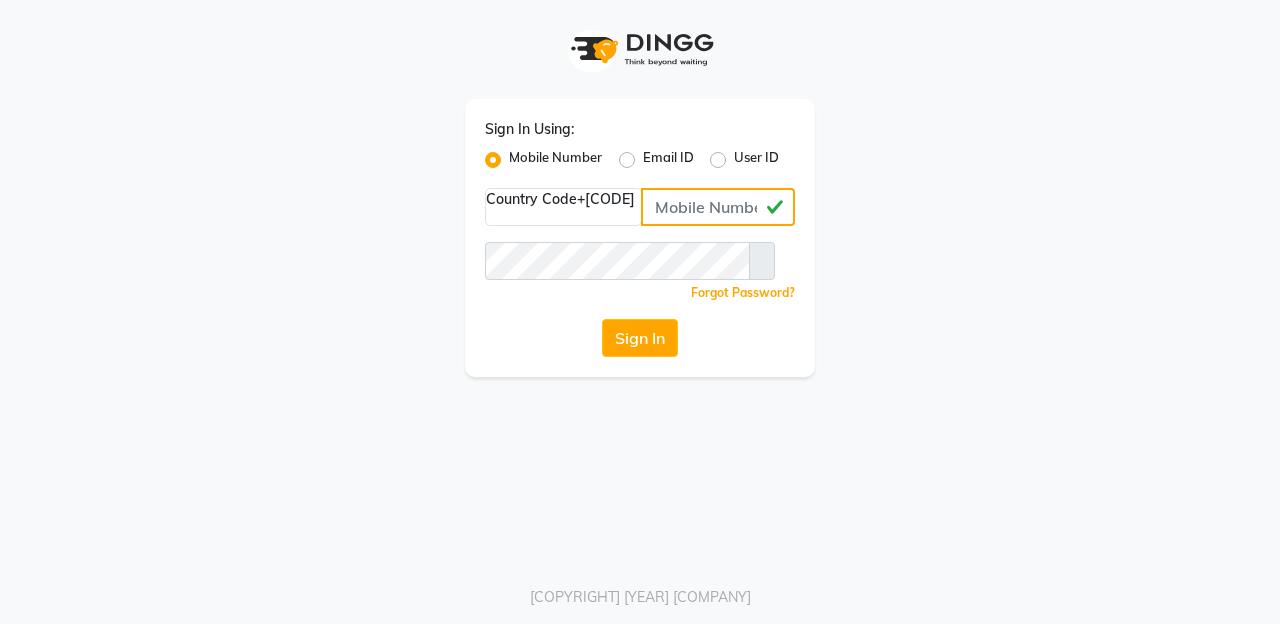 type on "[NUMBER]" 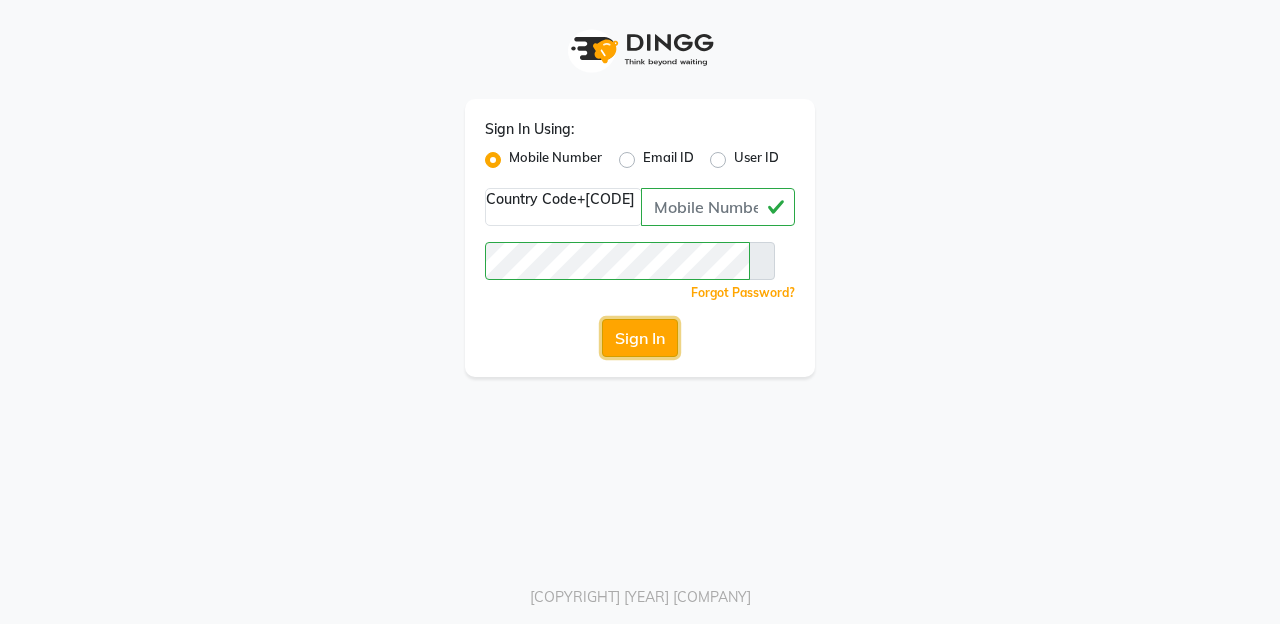 click on "Sign In" at bounding box center (640, 338) 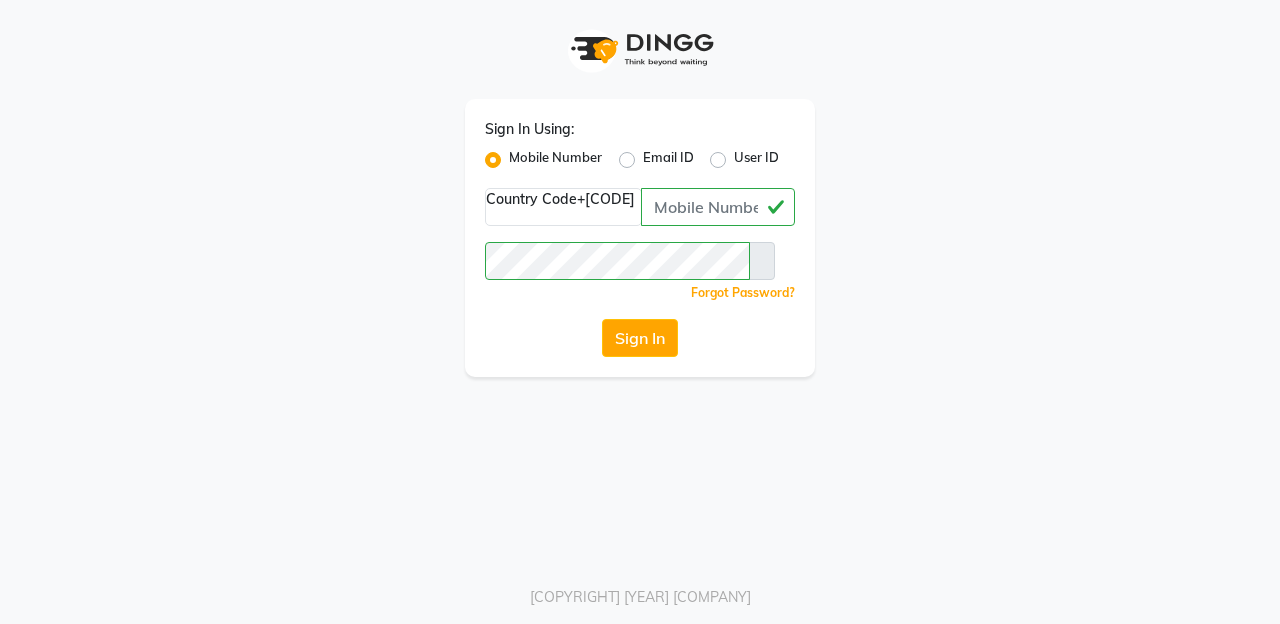 click at bounding box center [762, 261] 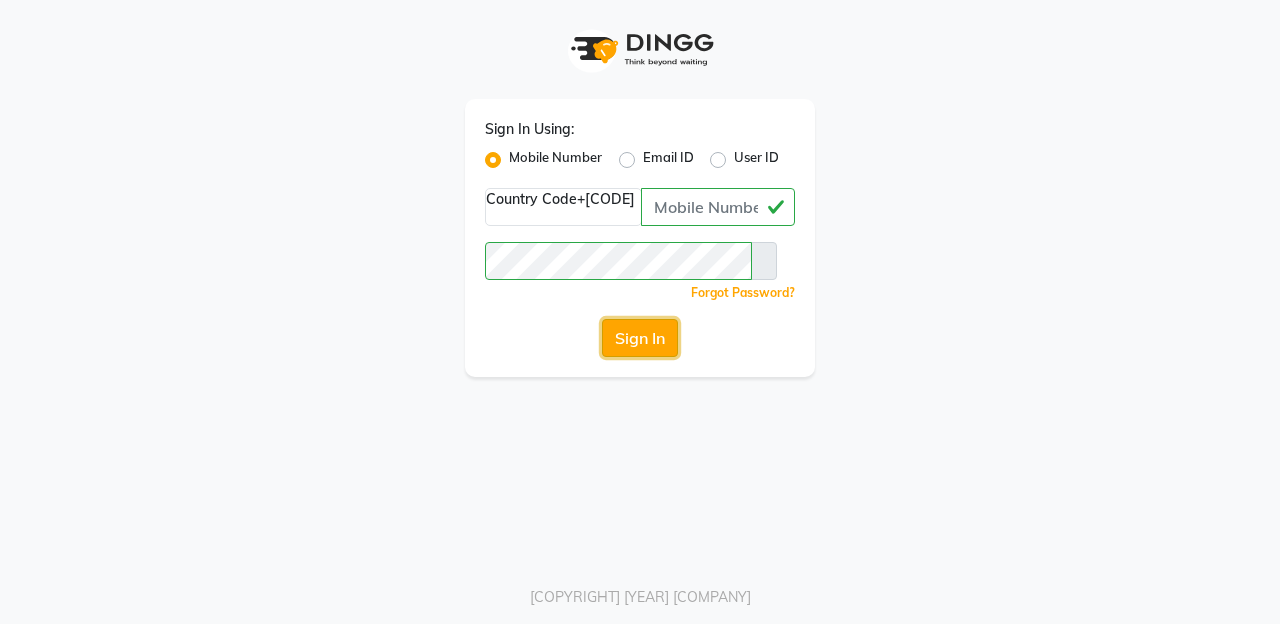 click on "Sign In" at bounding box center [640, 338] 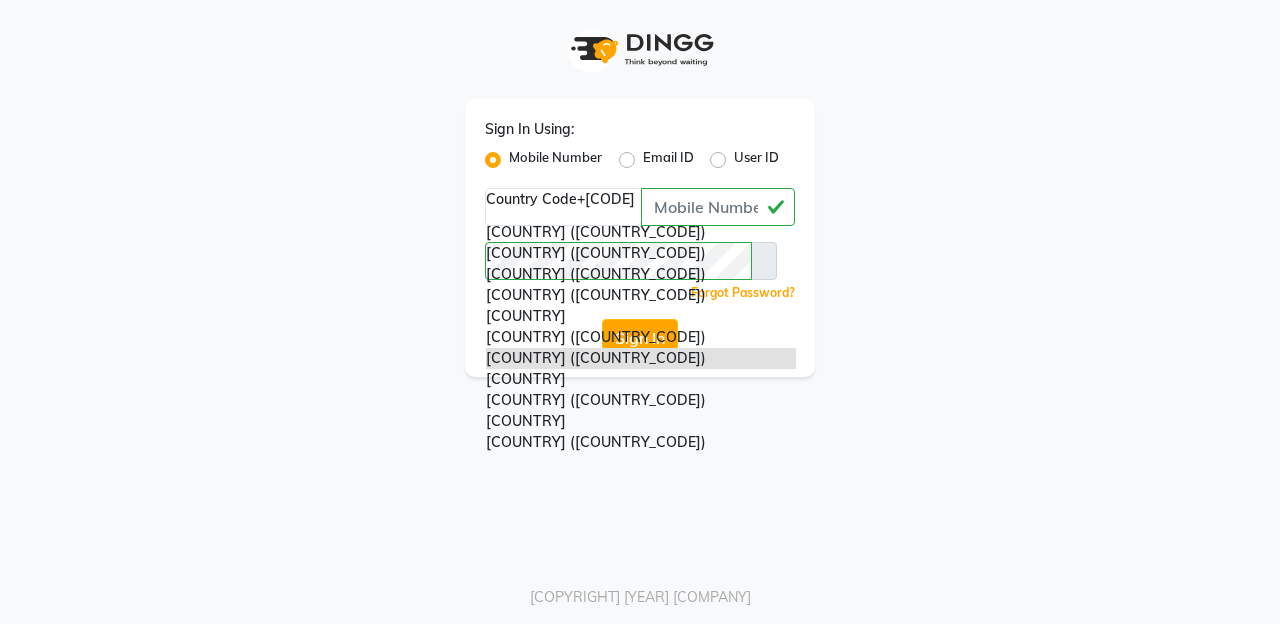 click at bounding box center (641, 211) 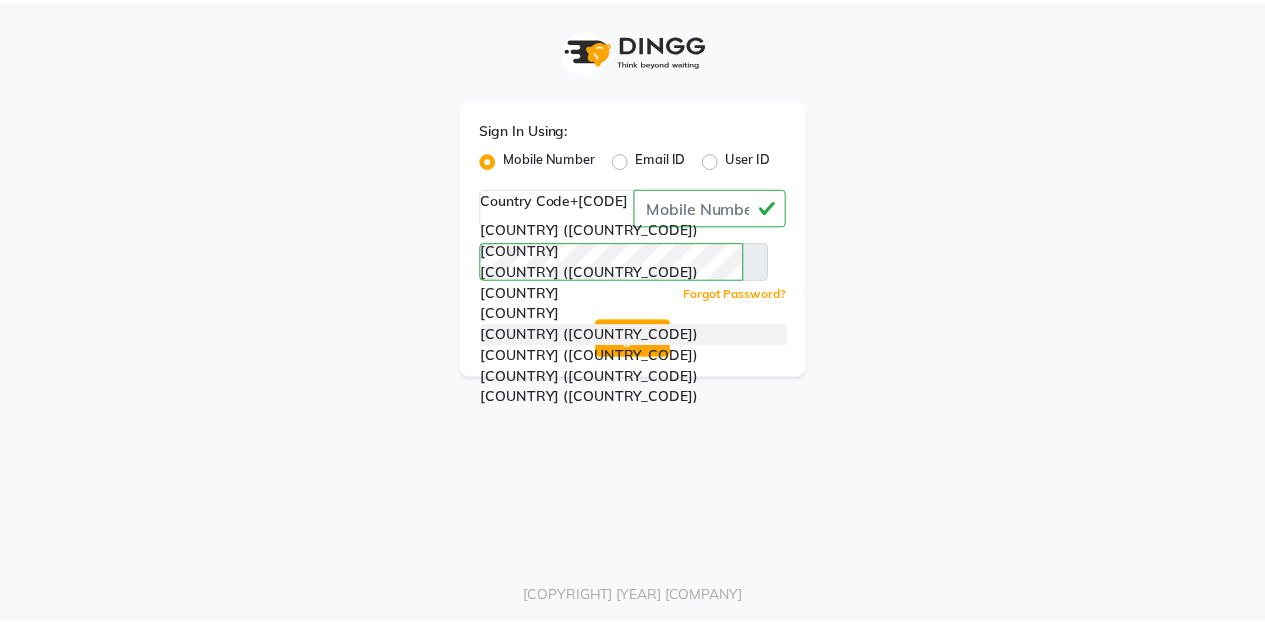 scroll, scrollTop: 500, scrollLeft: 0, axis: vertical 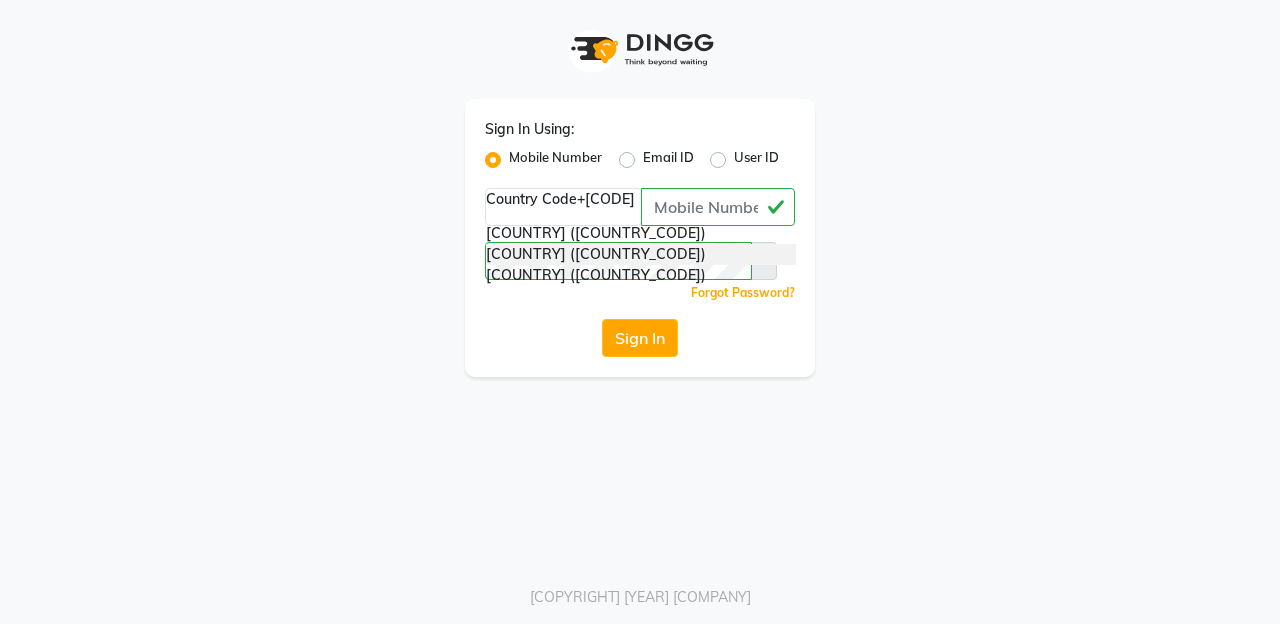 click on "[COUNTRY] ([COUNTRY_CODE])" at bounding box center [641, 254] 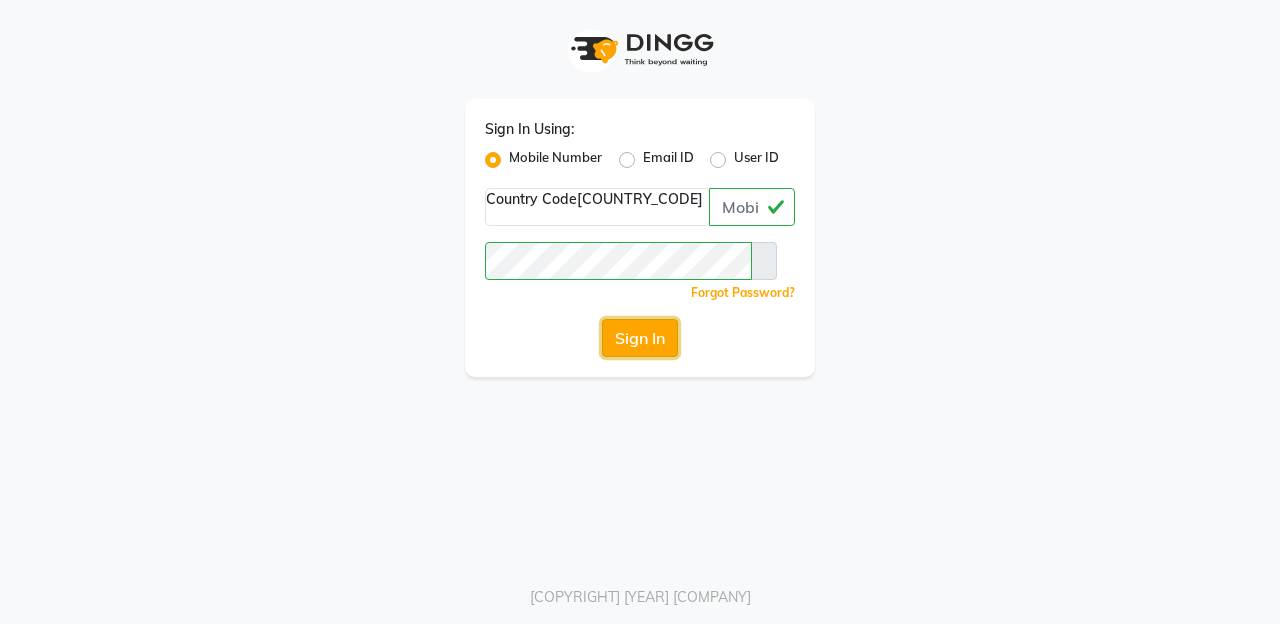 click on "Sign In" at bounding box center [640, 338] 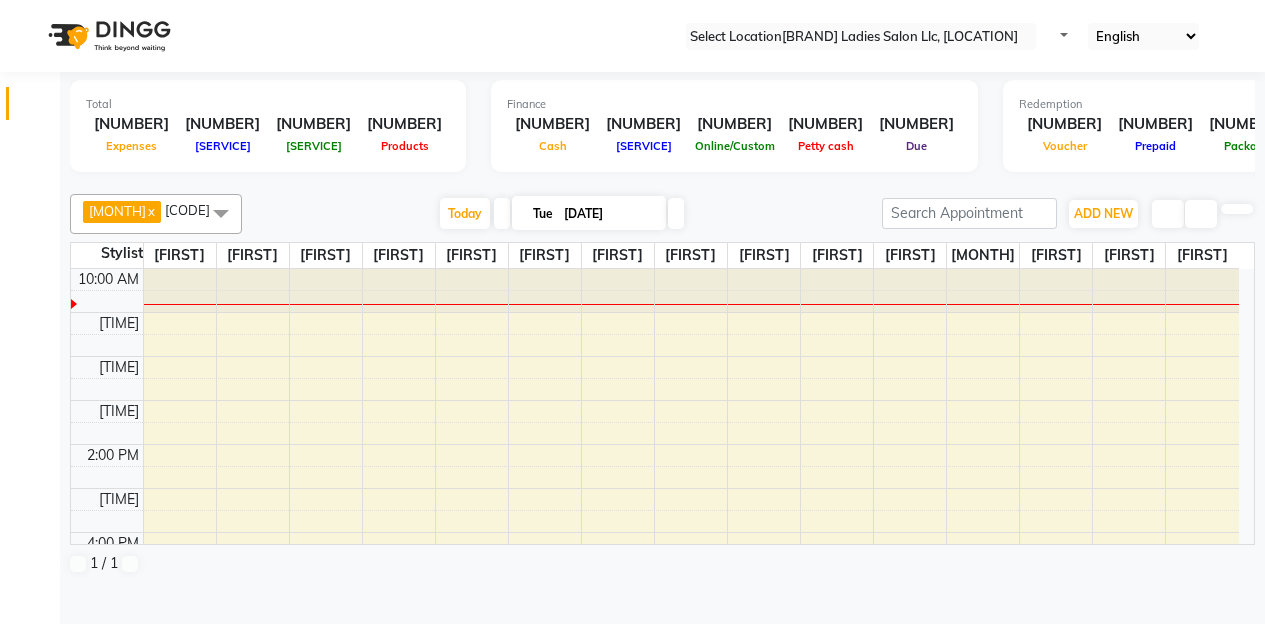 scroll, scrollTop: 0, scrollLeft: 0, axis: both 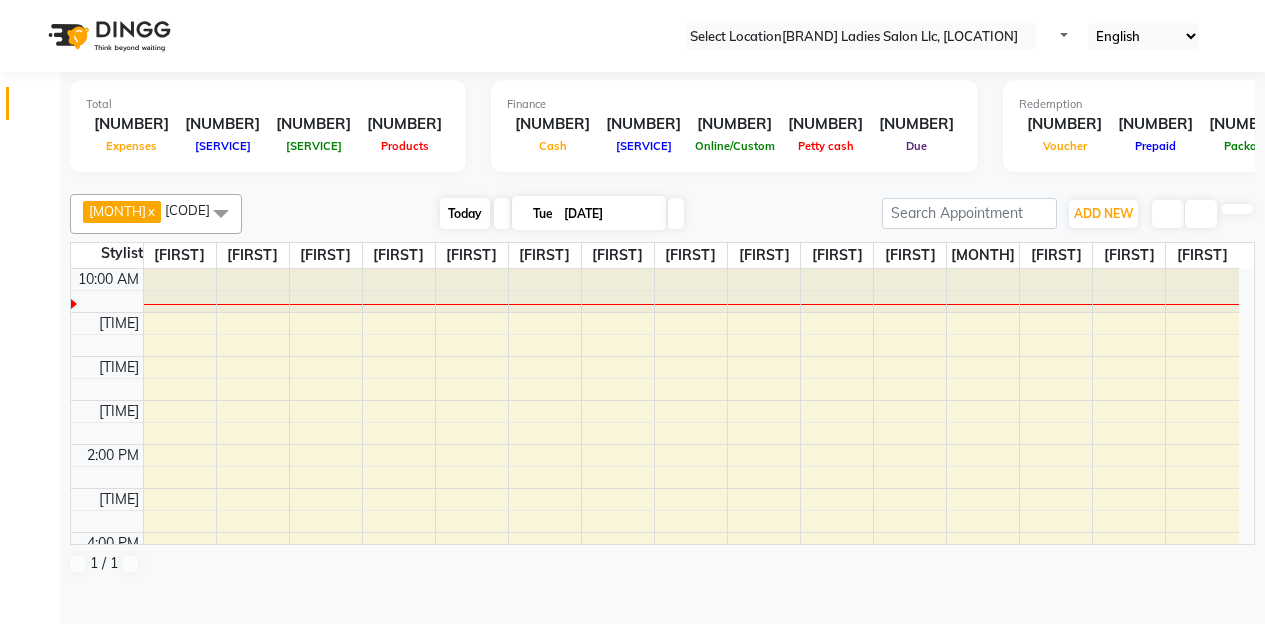 click on "Today" at bounding box center (465, 213) 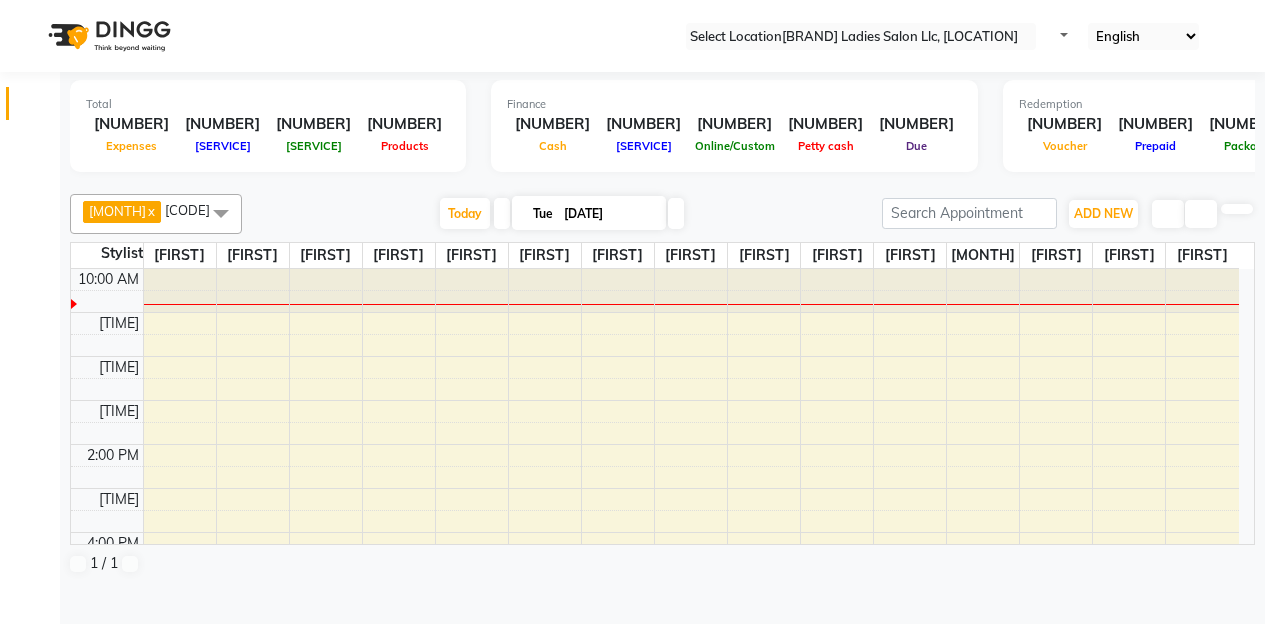 click on "Tue" at bounding box center (543, 213) 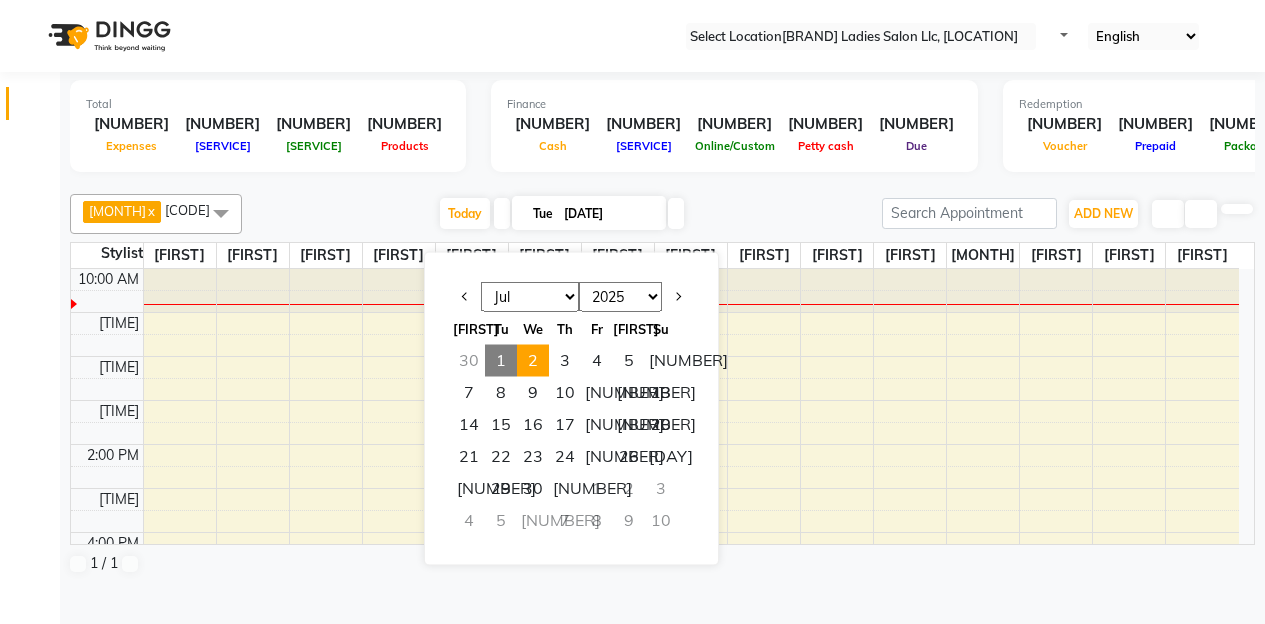 click on "2" at bounding box center [533, 361] 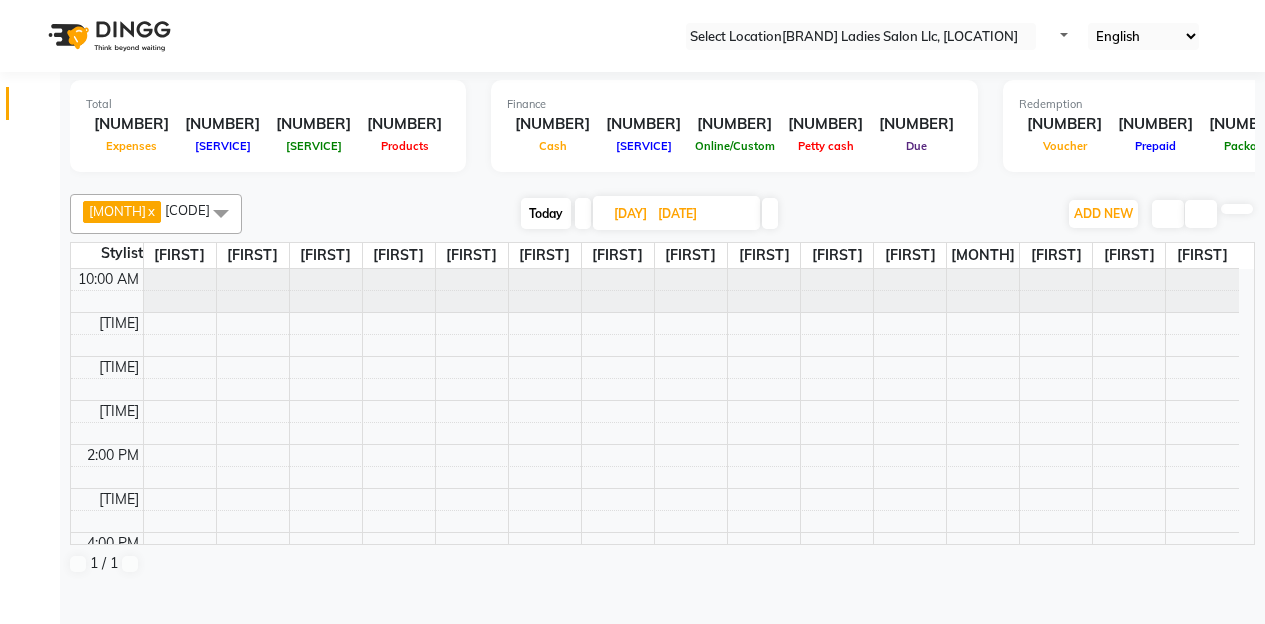 click at bounding box center (583, 213) 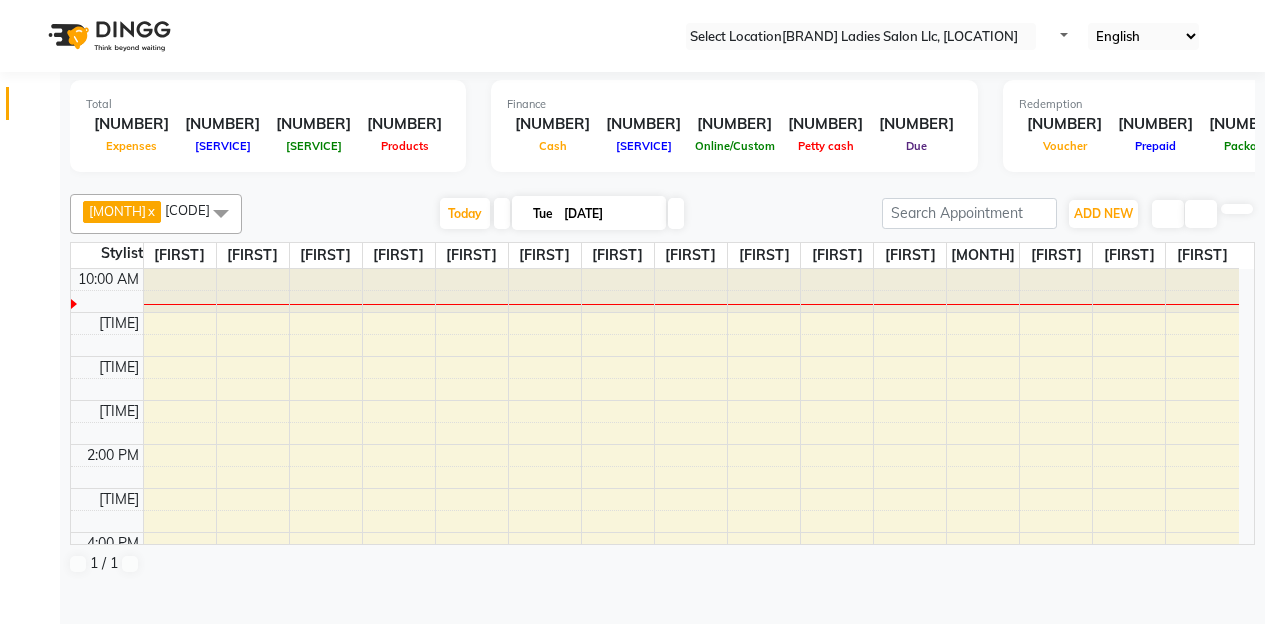 click on "Tue" at bounding box center (543, 213) 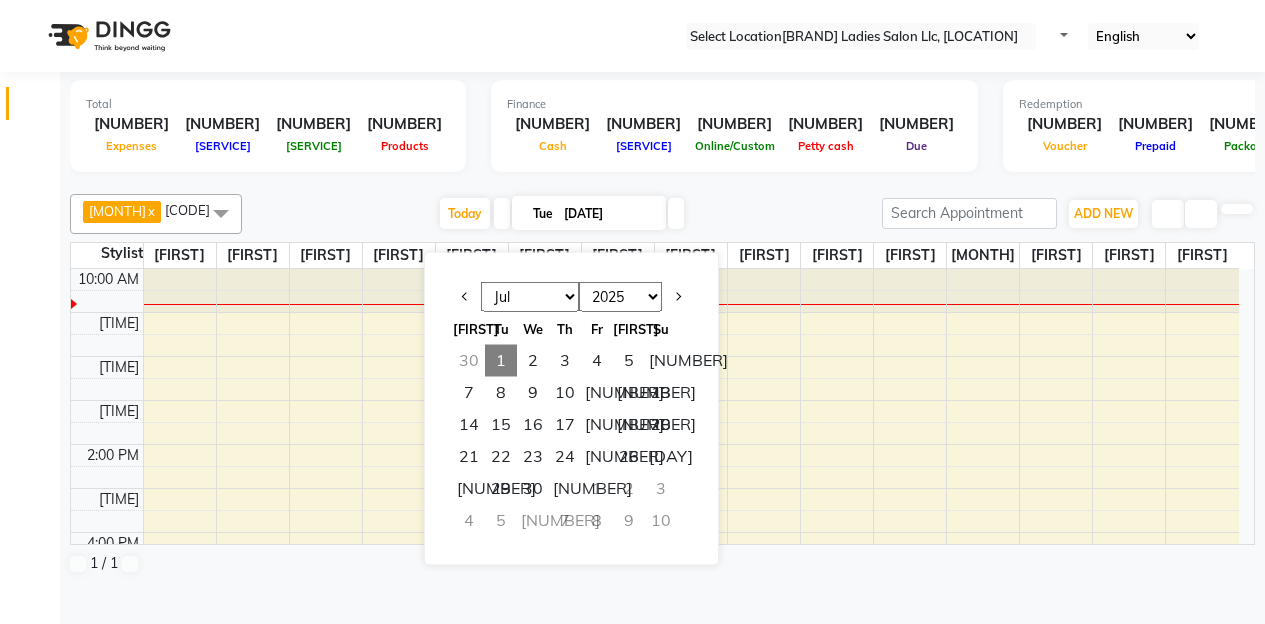 click on "Tue" at bounding box center [543, 213] 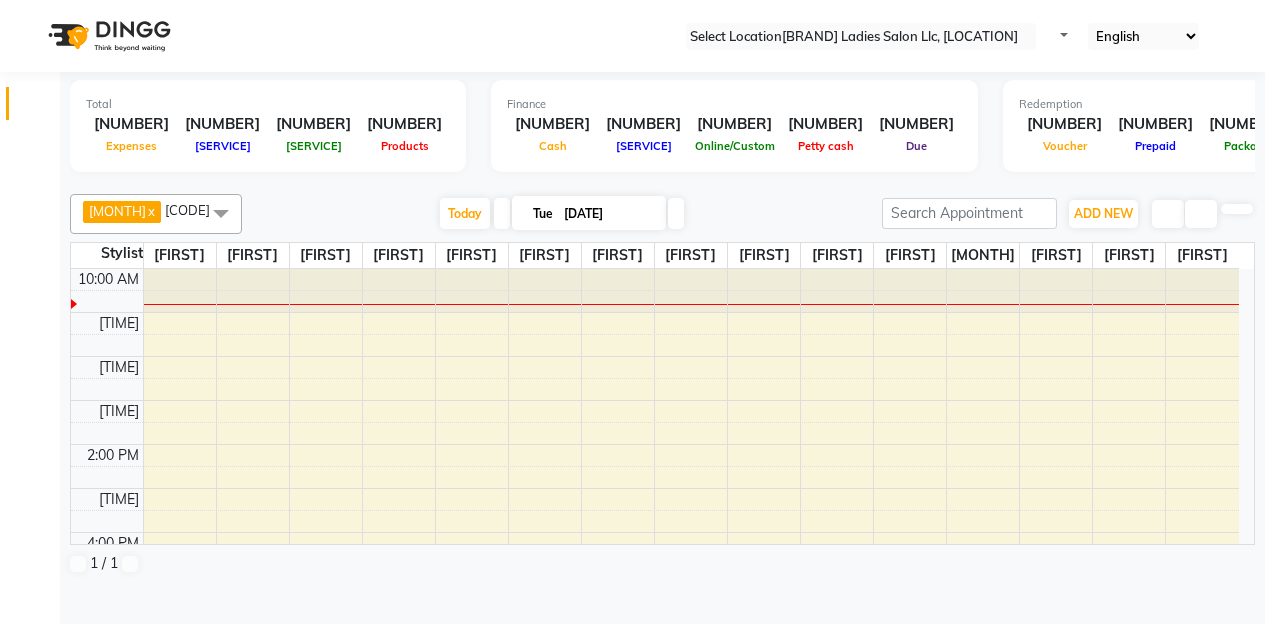 click on "Tue" at bounding box center [543, 213] 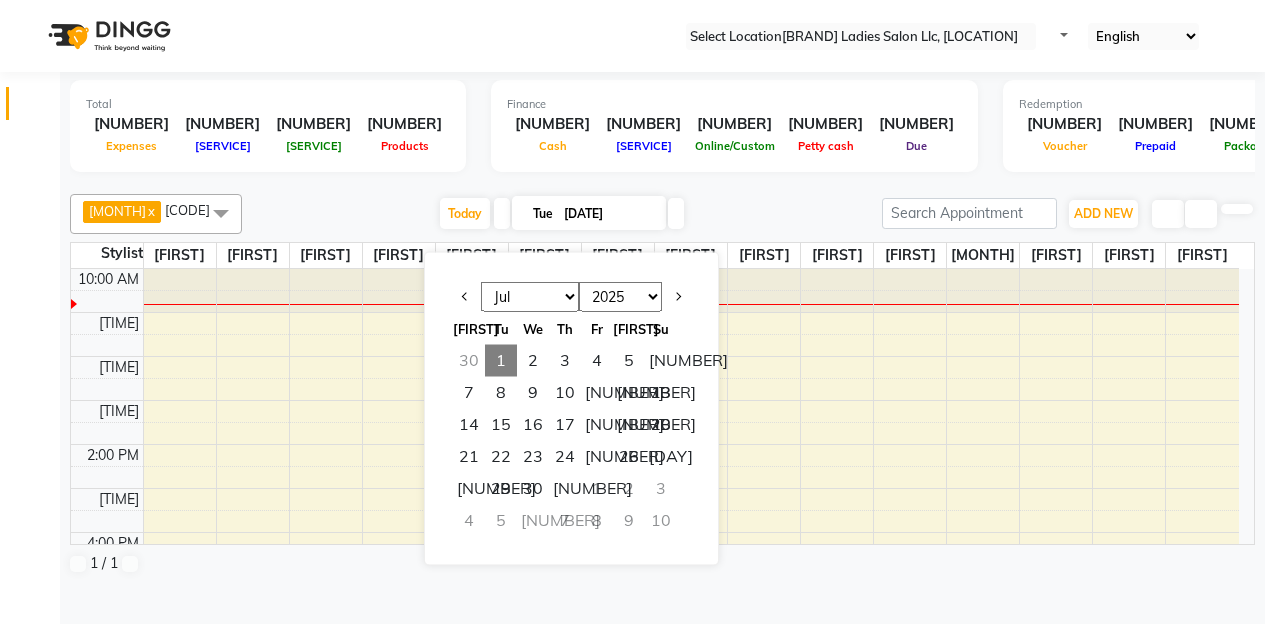 click on "[MONTH] [MONTH] [MONTH] [MONTH] [MONTH] [MONTH] [MONTH] [MONTH] [MONTH] [MONTH] [MONTH] [MONTH]" at bounding box center [530, 297] 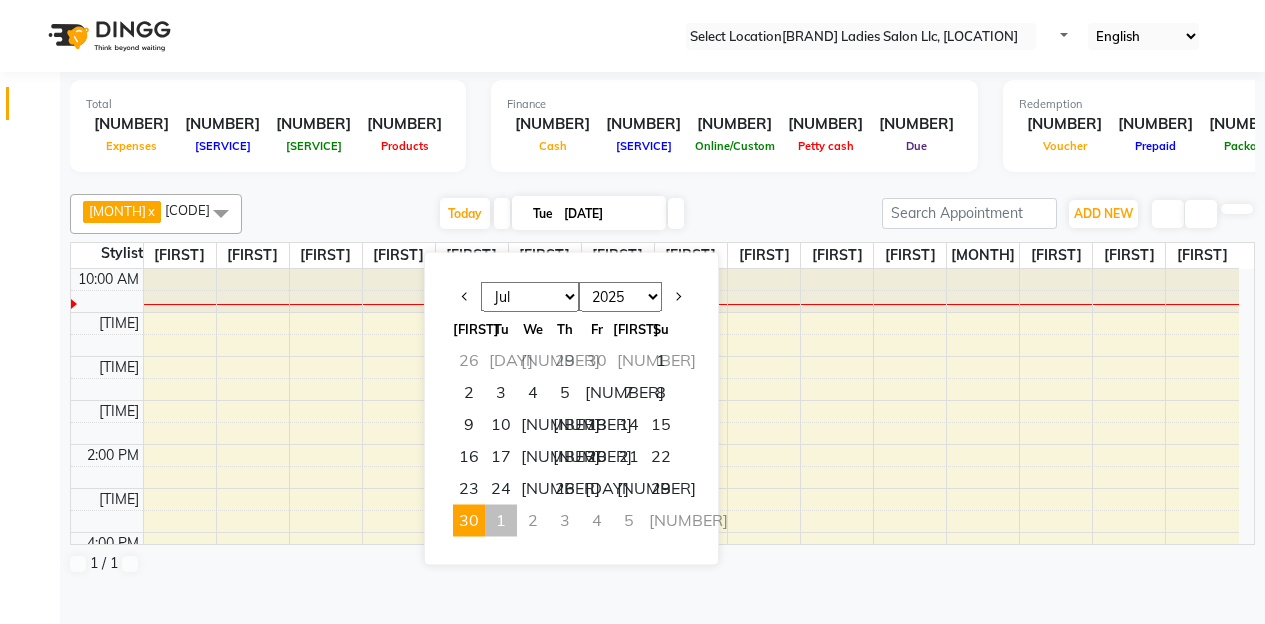 click on "30" at bounding box center [469, 521] 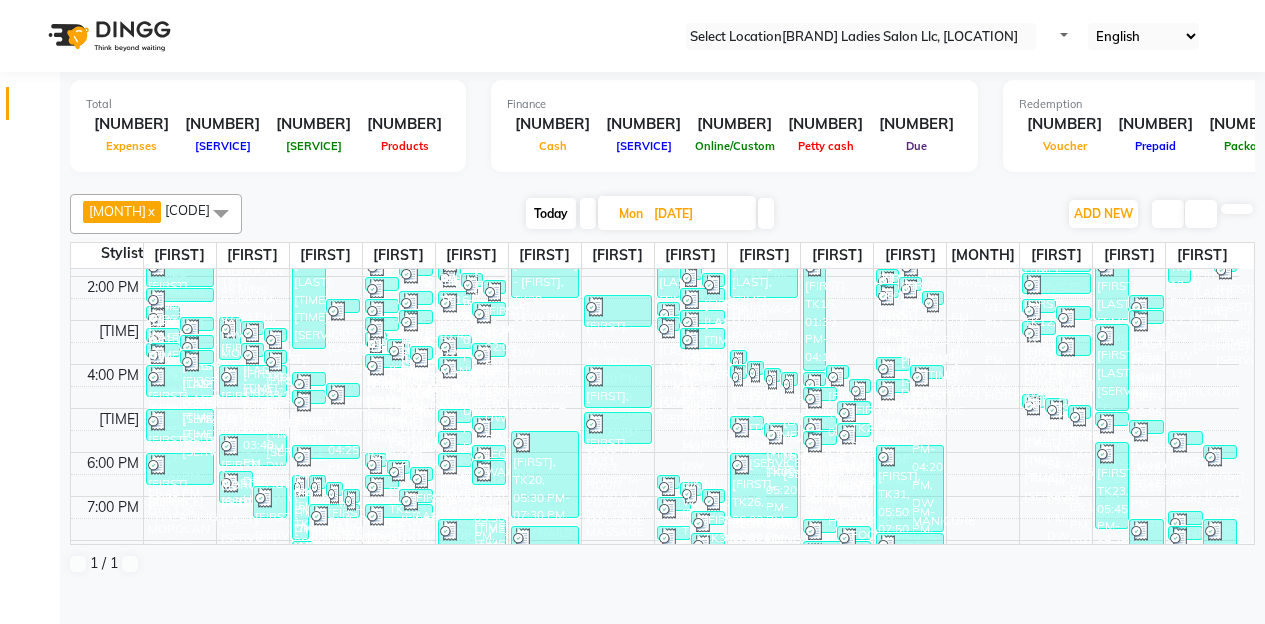 scroll, scrollTop: 0, scrollLeft: 0, axis: both 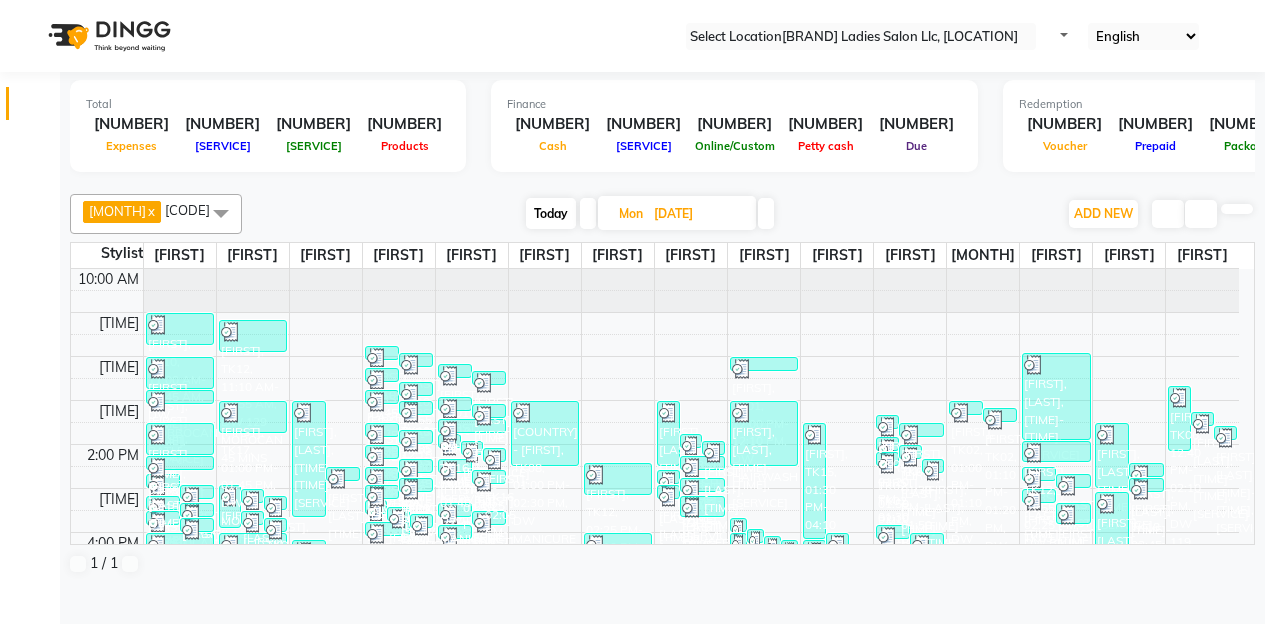 click on "Today" at bounding box center (551, 213) 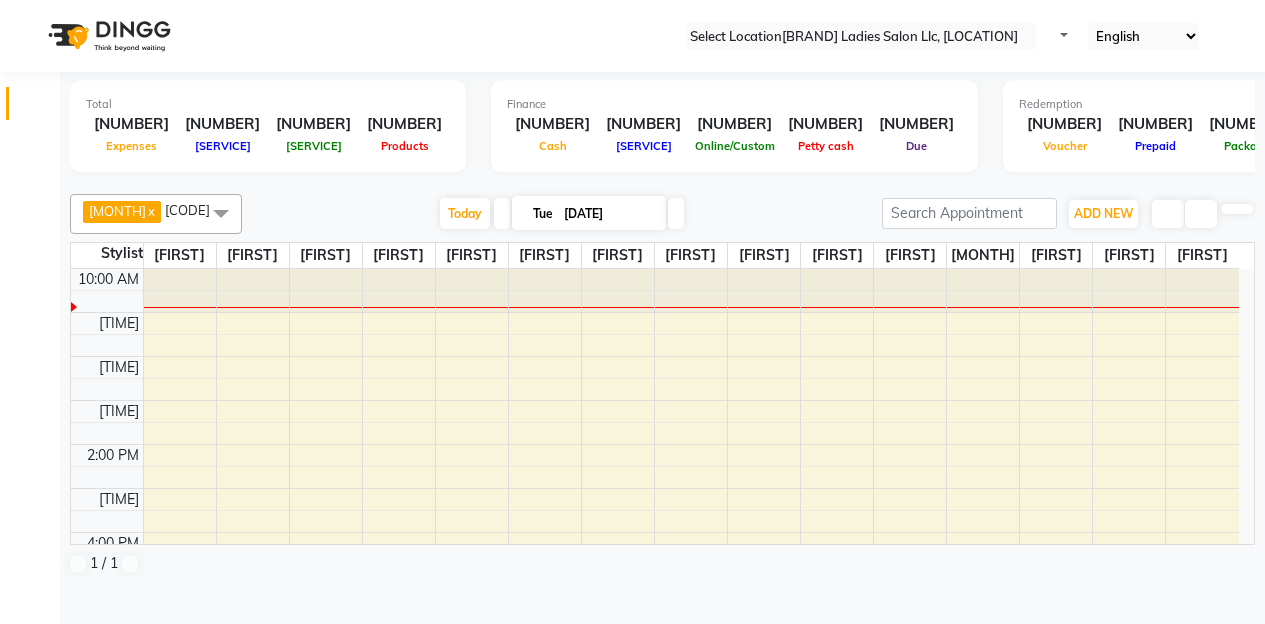 click on "[DAY] [DATE]" at bounding box center (589, 213) 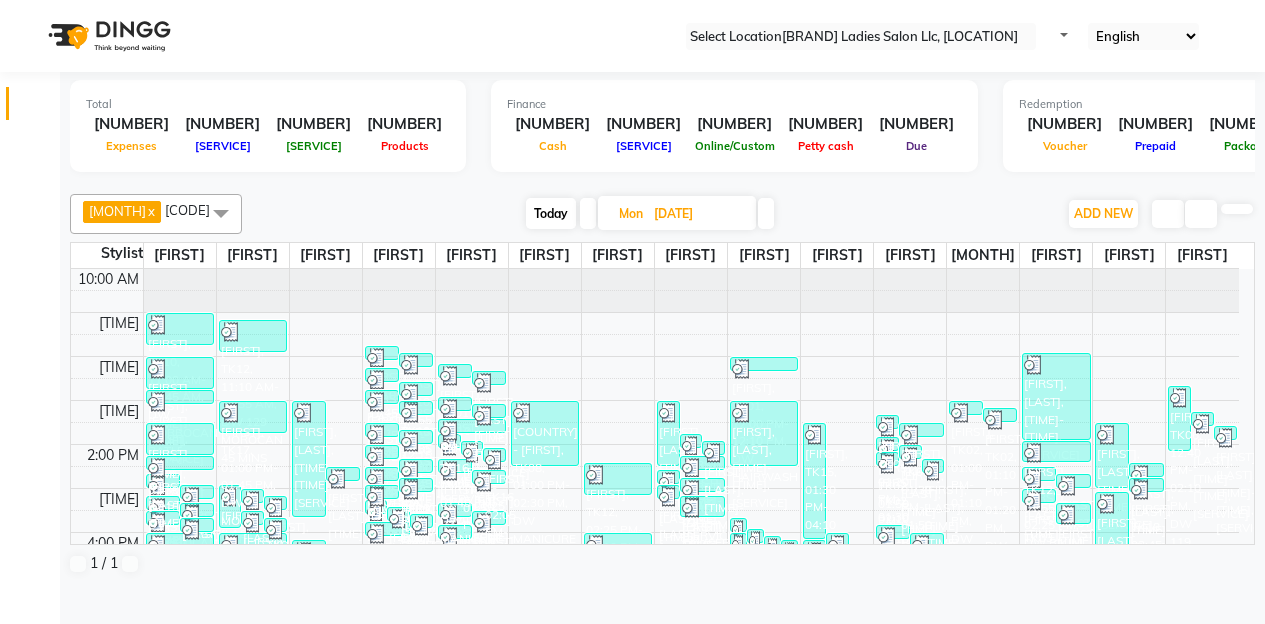 click on "[TIME] [TIME] [TIME] [TIME] [TIME] [TIME] [TIME] [TIME] [TIME] [TIME] [TIME] [TIME] [TIME] [TIME] [TIME] [FIRST], [LAST], [TIME]-[TIME], [SERVICE] [FIRST], [LAST], [TIME]-[TIME], [SERVICE] [FIRST], [LAST], [TIME]-[TIME], [SERVICE] [FIRST], [LAST], [TIME]-[TIME], [SERVICE] [FIRST], [LAST], [TIME]-[TIME], [SERVICE] [FIRST], [LAST], [TIME]-[TIME], [SERVICE] [FIRST], [LAST], [TIME]-[TIME], [SERVICE] [FIRST], [LAST], [TIME]-[TIME], [SERVICE] [FIRST], [LAST], [TIME]-[TIME], [SERVICE] [FIRST], [LAST], [TIME]-[TIME], [SERVICE] [FIRST], [LAST], [TIME]-[TIME], [SERVICE] [FIRST], [LAST], [TIME]-[TIME], [SERVICE] [FIRST], [LAST], [TIME]-[TIME], [SERVICE]" at bounding box center [655, 576] 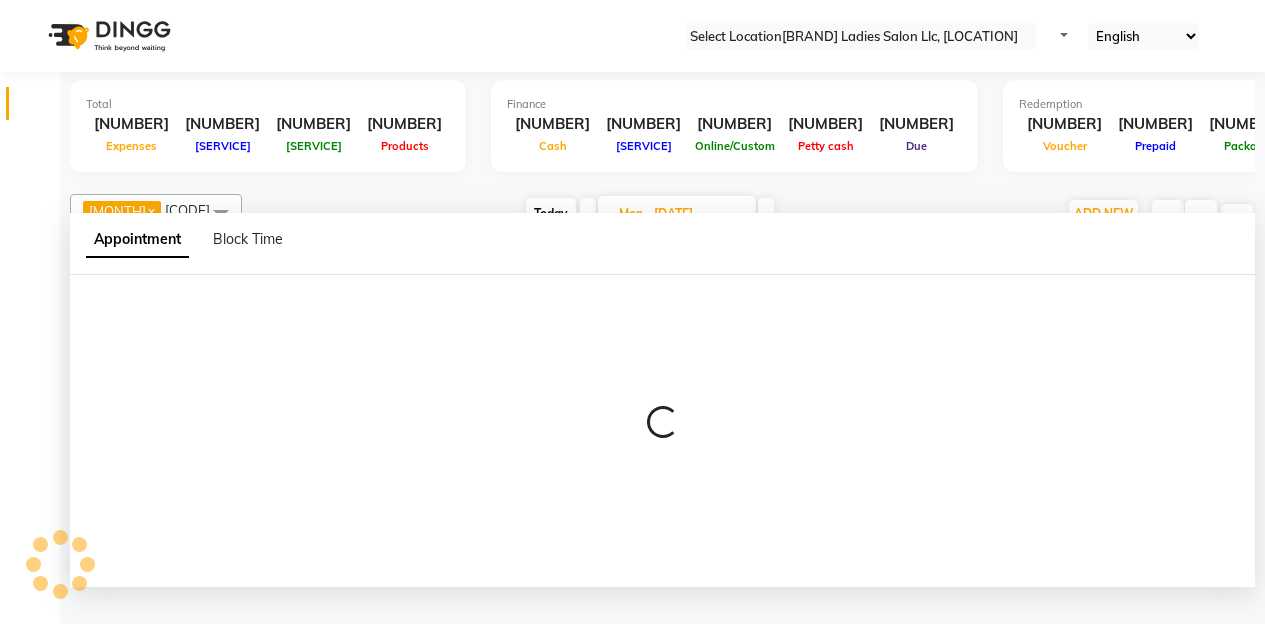 scroll, scrollTop: 1, scrollLeft: 0, axis: vertical 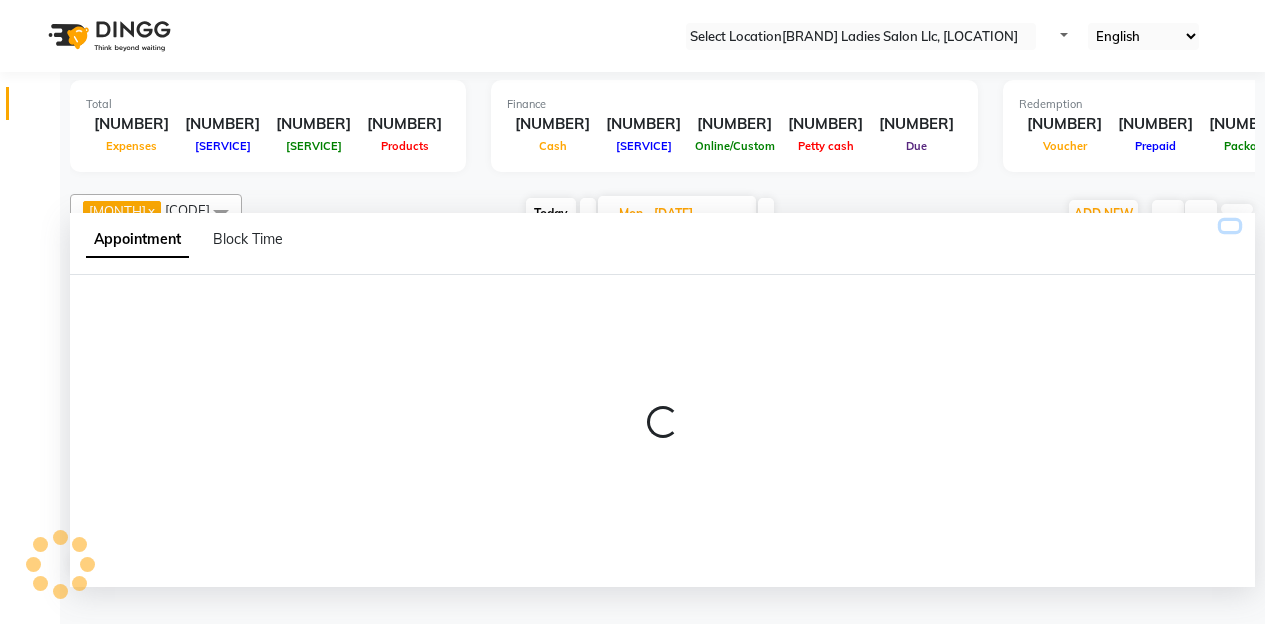 click at bounding box center [1230, 226] 